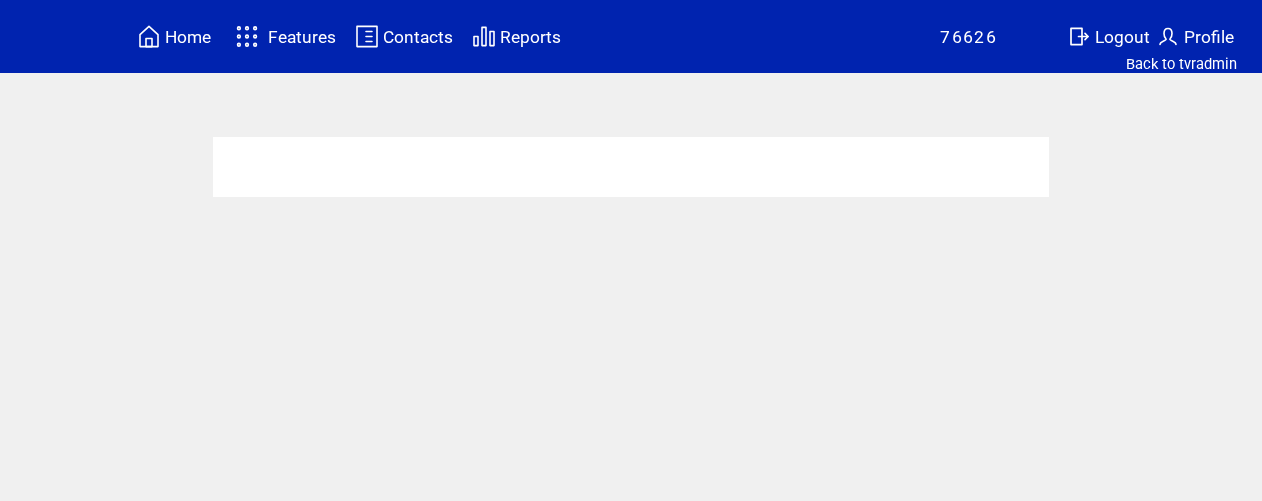 scroll, scrollTop: 0, scrollLeft: 0, axis: both 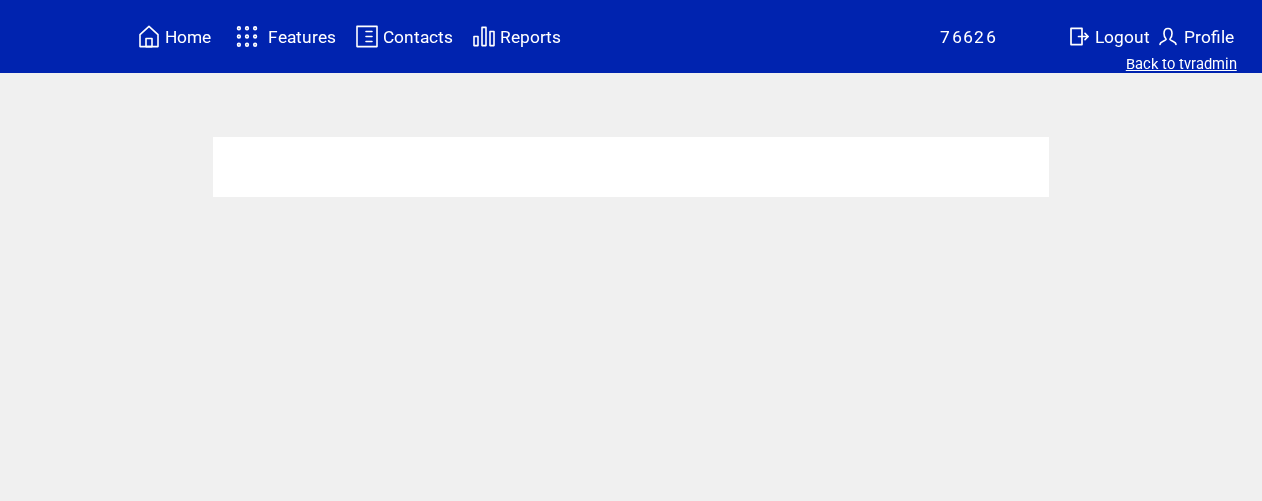 click on "Back to tvradmin" at bounding box center [1181, 64] 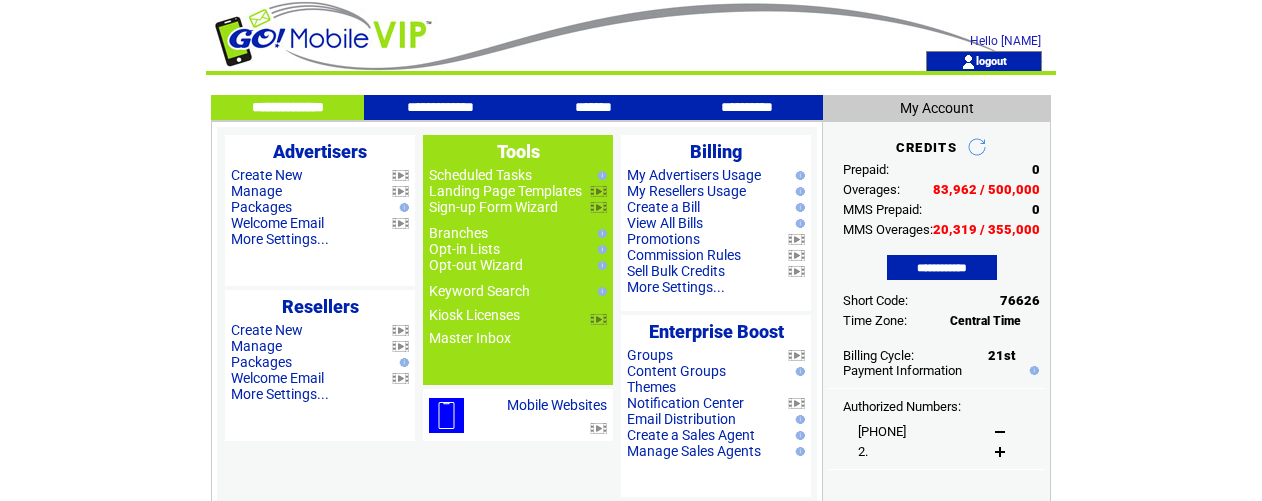 scroll, scrollTop: 0, scrollLeft: 0, axis: both 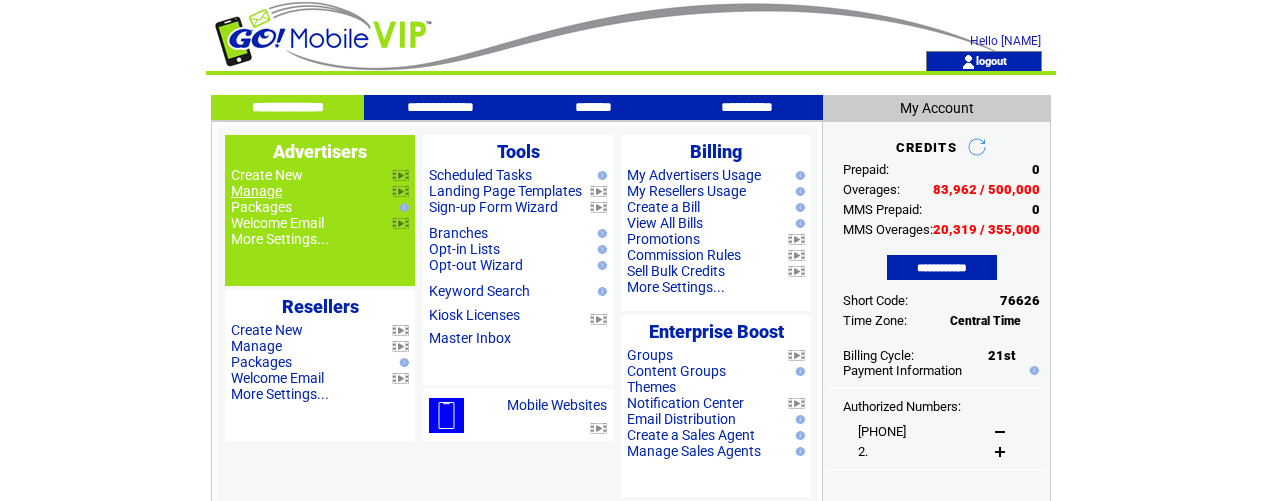 click on "Manage" at bounding box center [256, 191] 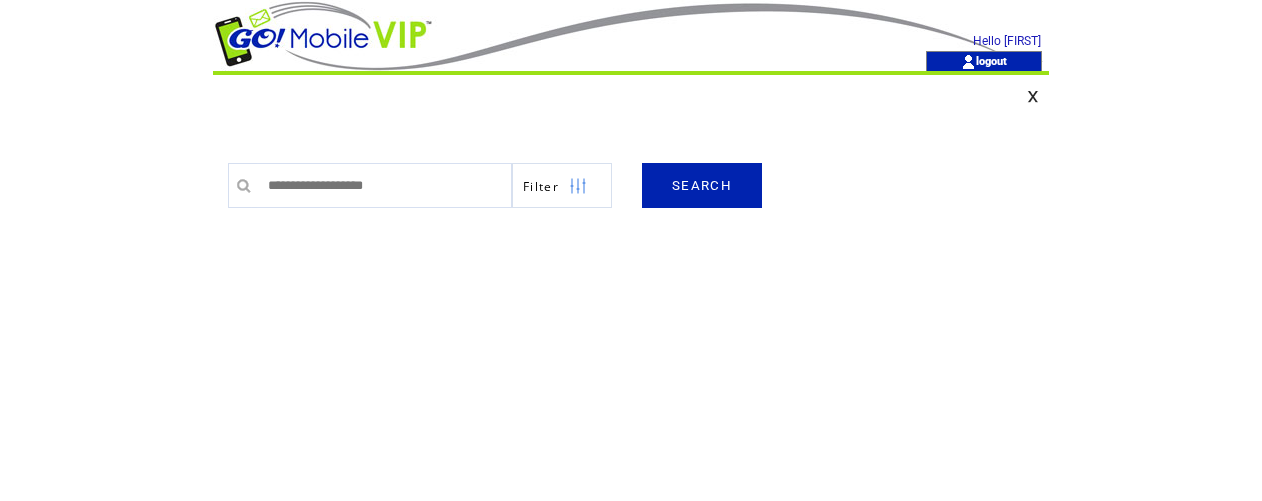 scroll, scrollTop: 0, scrollLeft: 0, axis: both 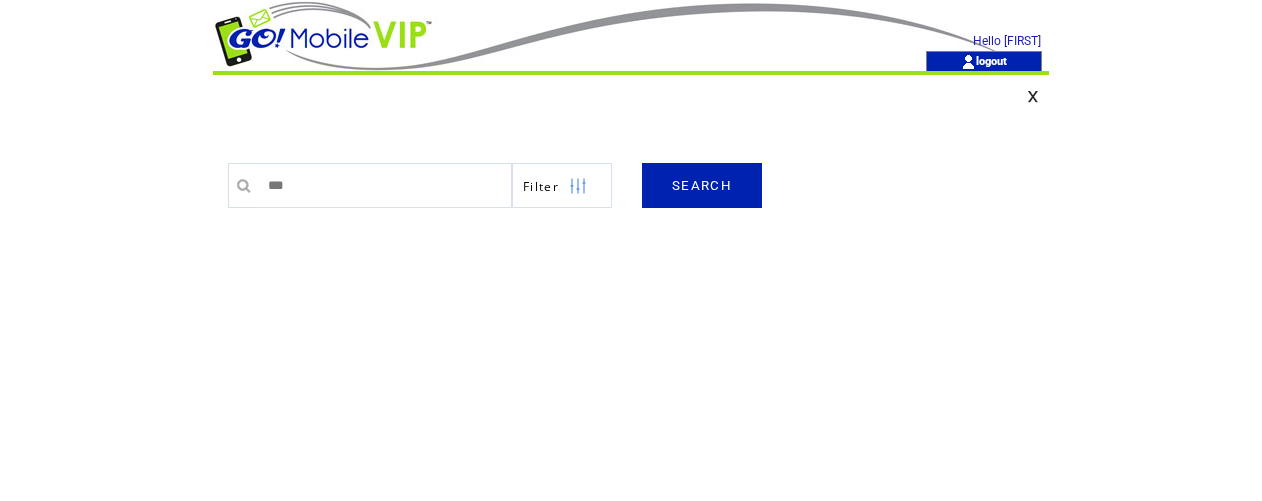 type on "********" 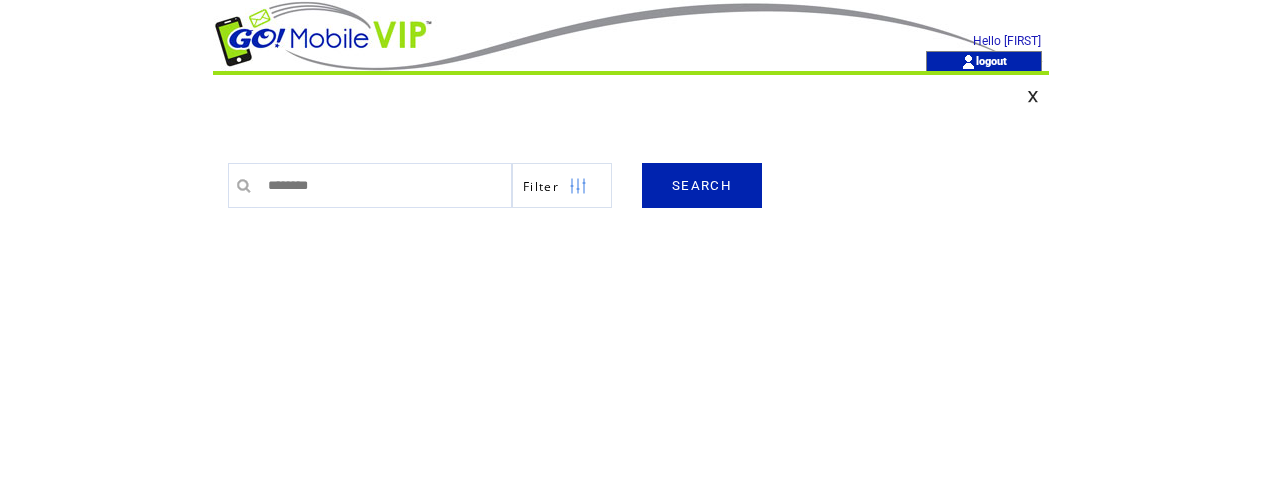 click on "SEARCH" at bounding box center (702, 185) 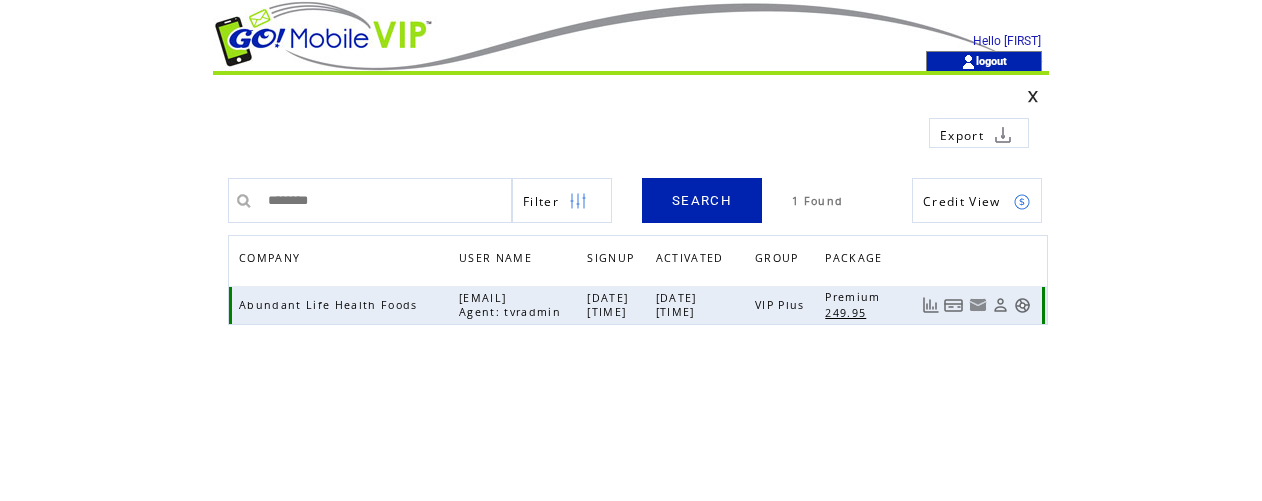 scroll, scrollTop: 0, scrollLeft: 0, axis: both 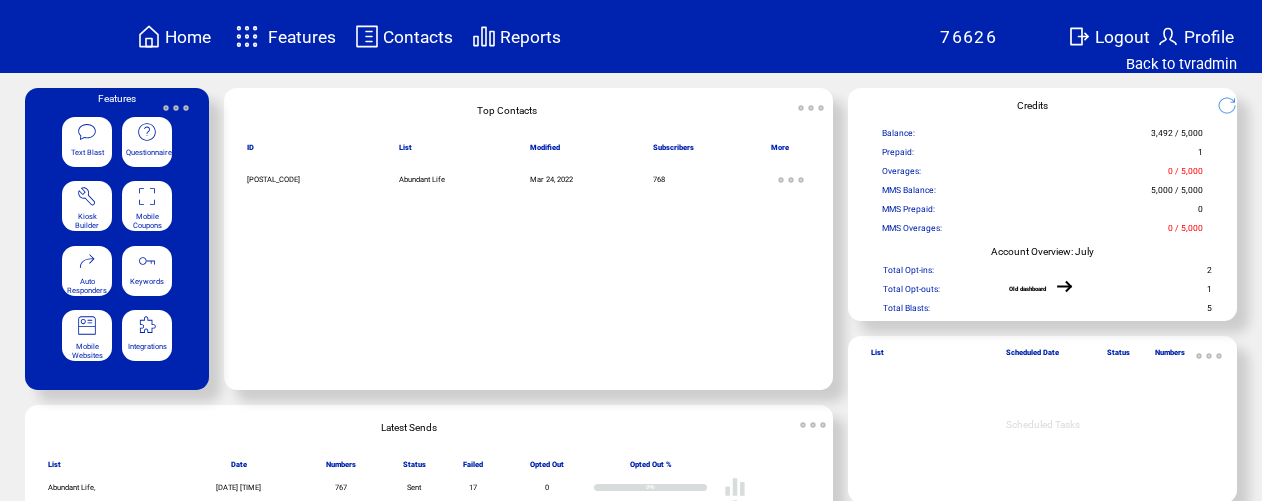 click on "Text Blast" at bounding box center [87, 142] 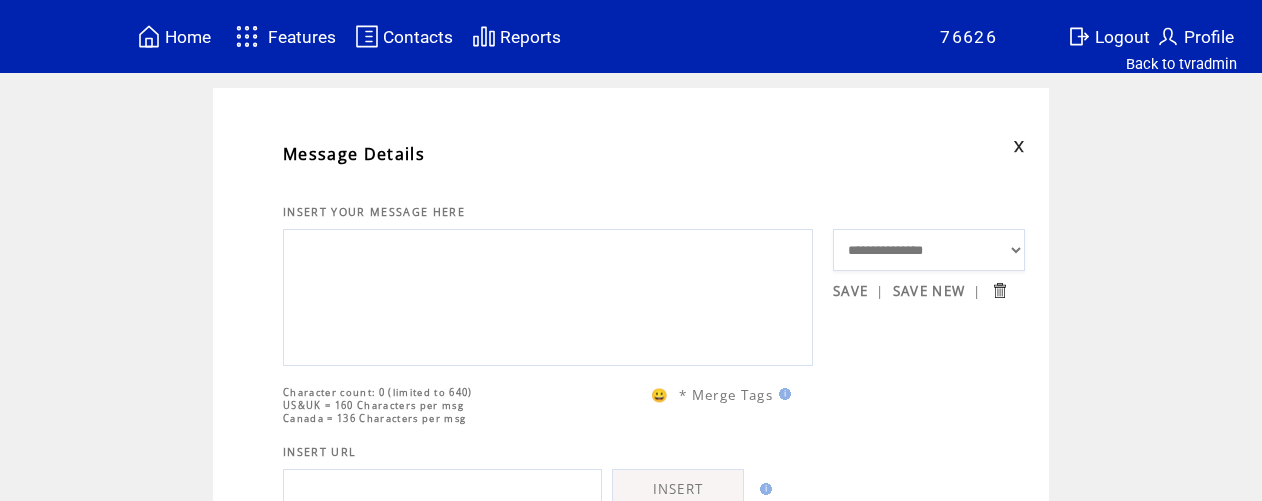 scroll, scrollTop: 0, scrollLeft: 0, axis: both 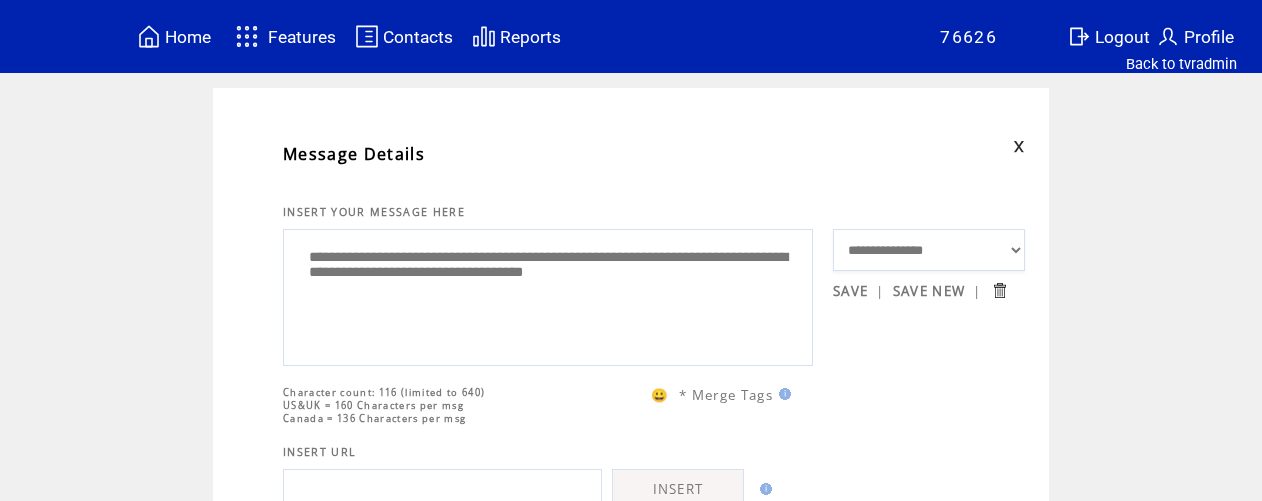 click on "**********" at bounding box center [548, 295] 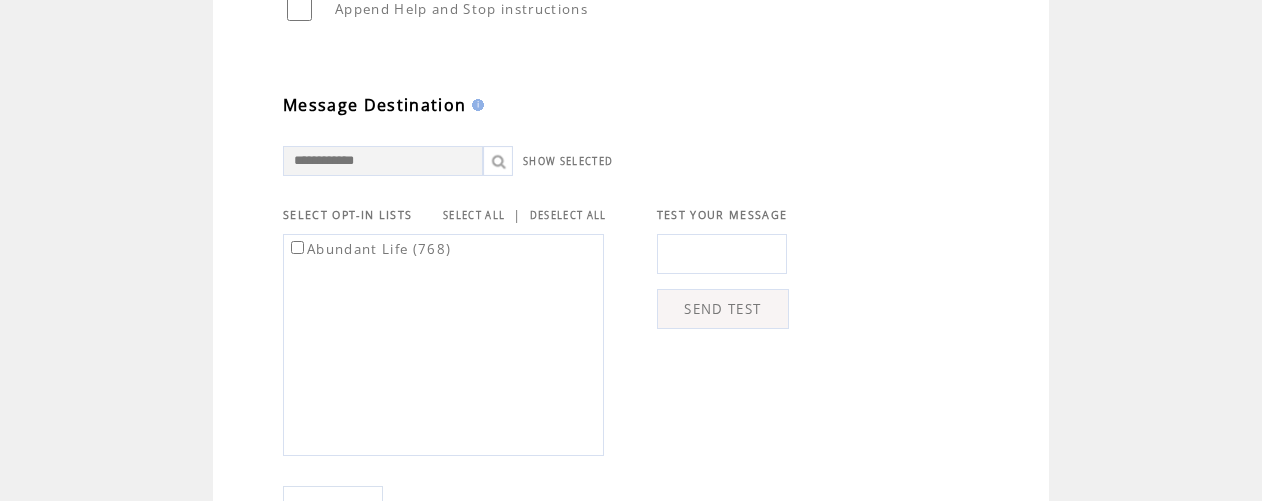 scroll, scrollTop: 548, scrollLeft: 0, axis: vertical 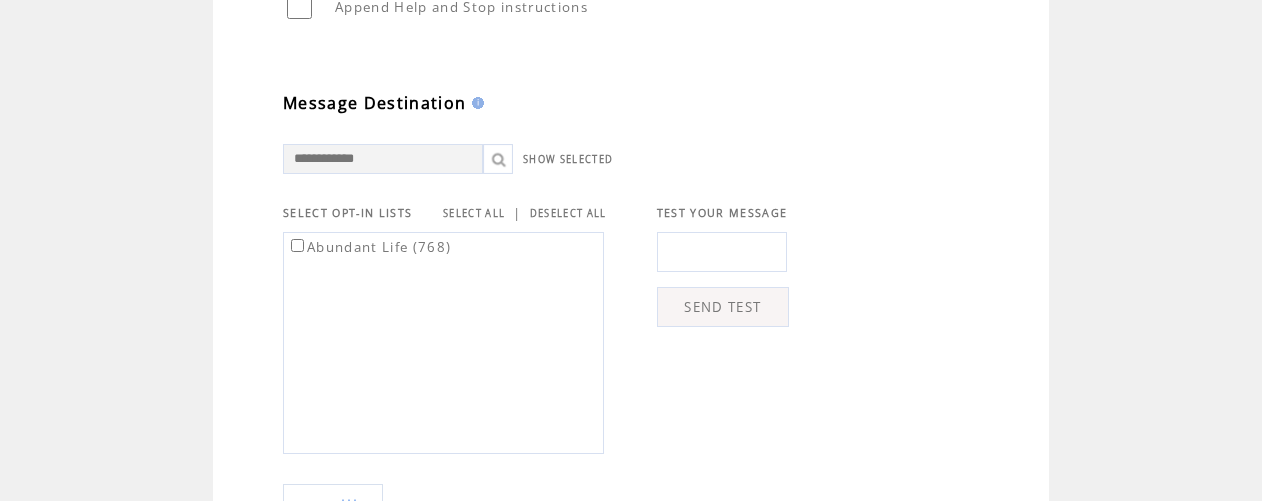 type on "**********" 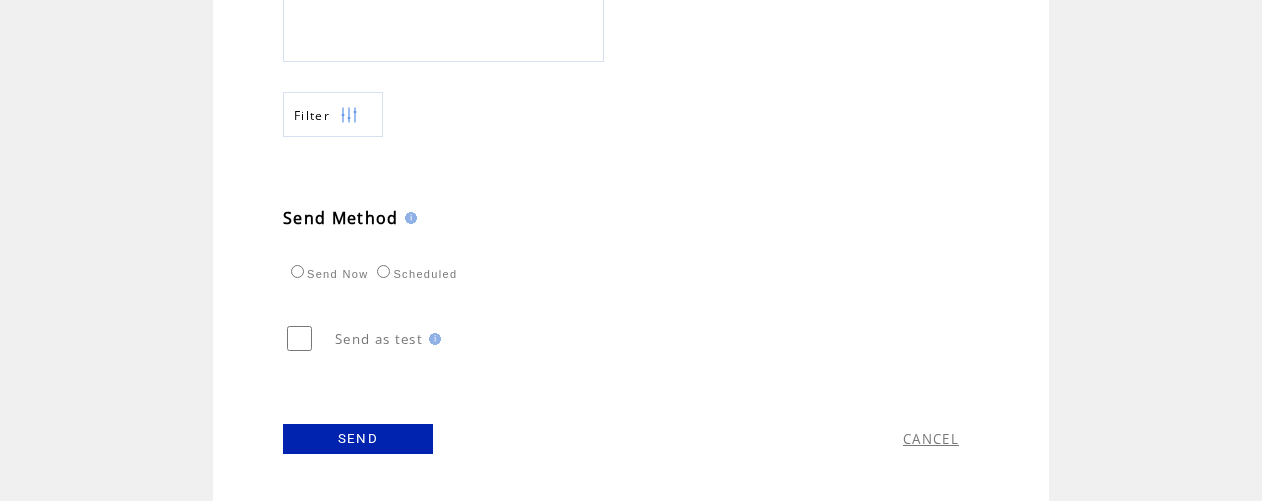 scroll, scrollTop: 943, scrollLeft: 0, axis: vertical 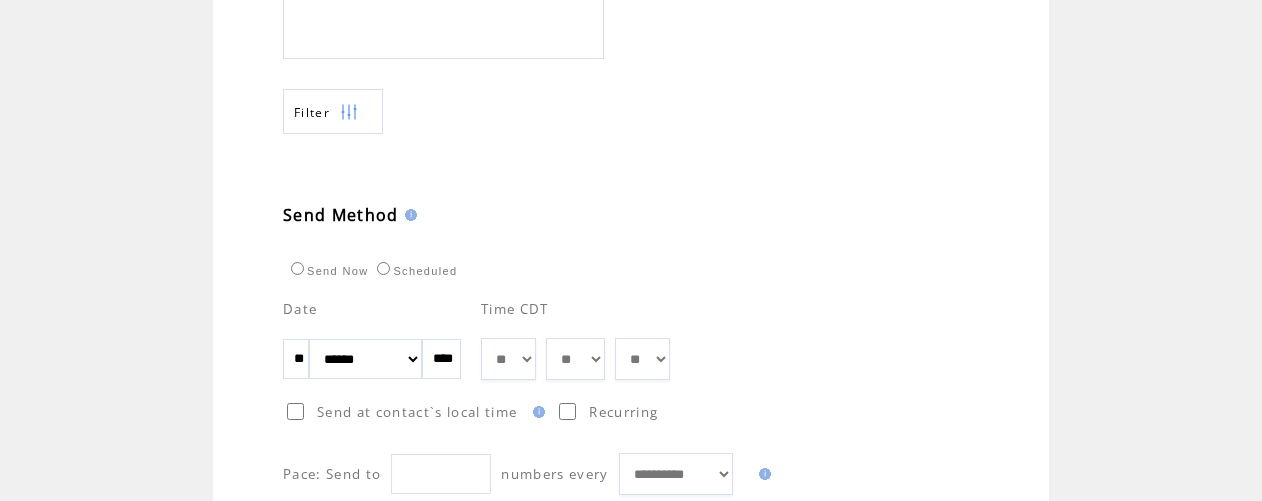click on "** 	 ** 	 ** 	 ** 	 ** 	 ** 	 ** 	 ** 	 ** 	 ** 	 ** 	 ** 	 **" at bounding box center (508, 359) 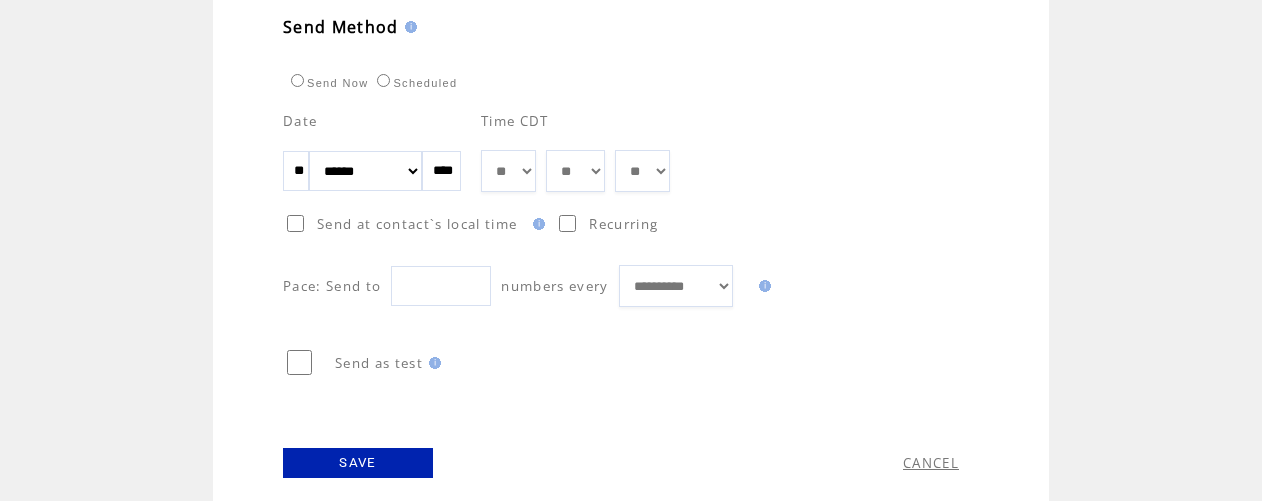 scroll, scrollTop: 1136, scrollLeft: 0, axis: vertical 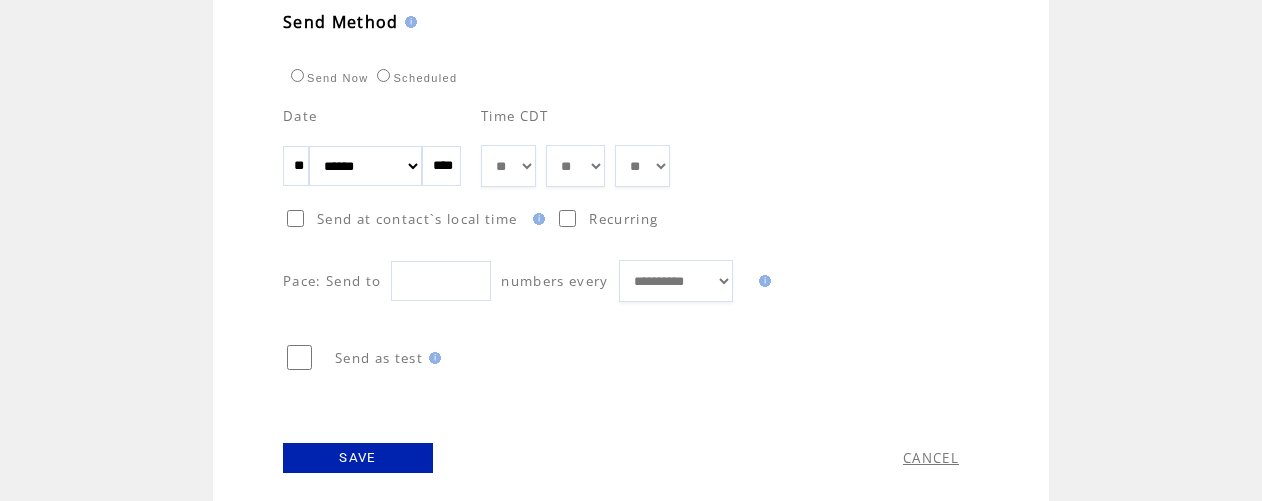 click on "SAVE" at bounding box center [358, 458] 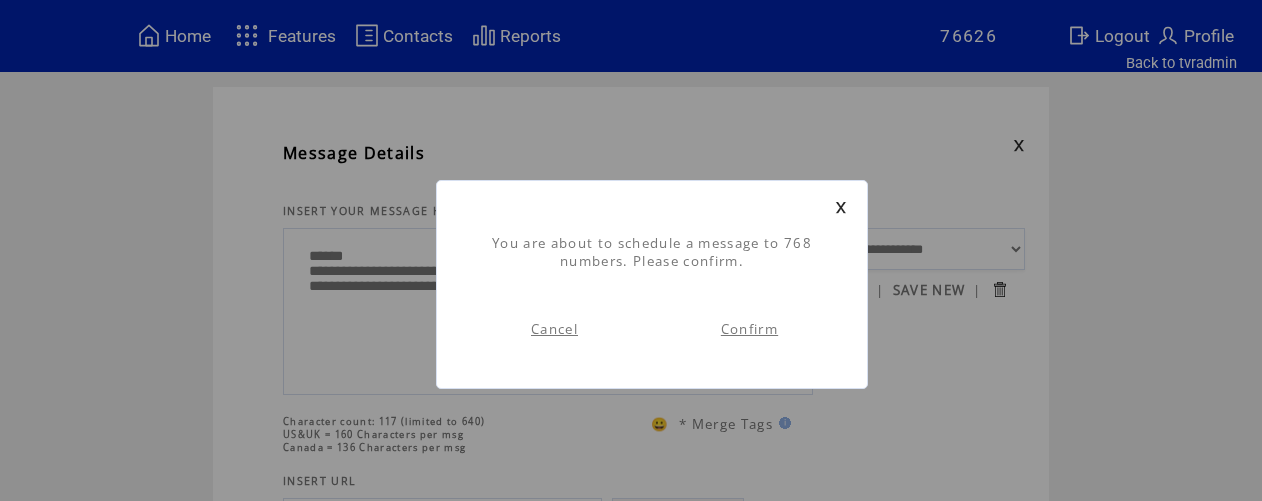 scroll, scrollTop: 1, scrollLeft: 0, axis: vertical 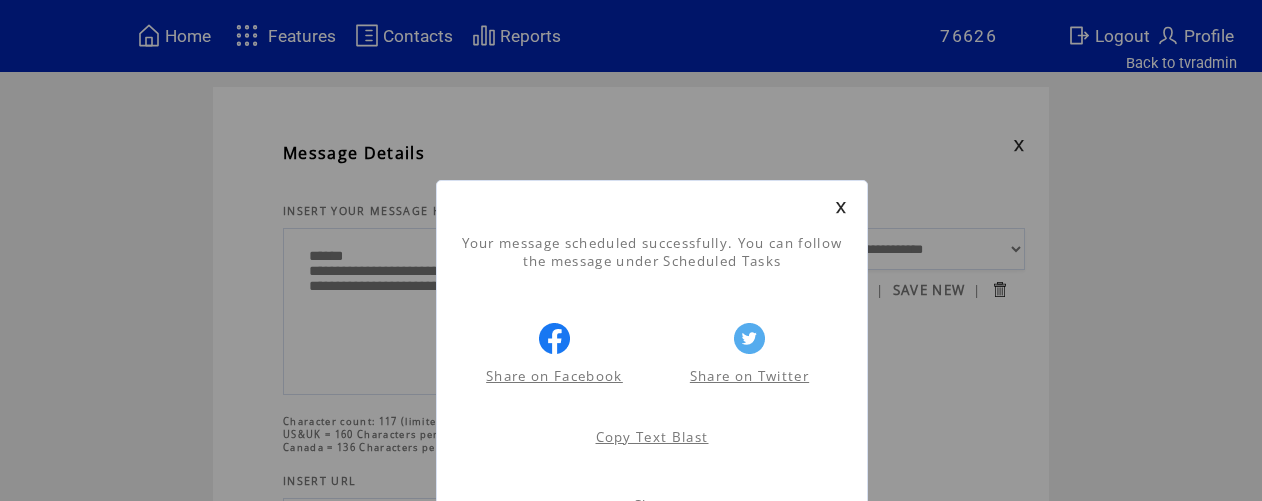 drag, startPoint x: 842, startPoint y: 207, endPoint x: 636, endPoint y: 168, distance: 209.65924 